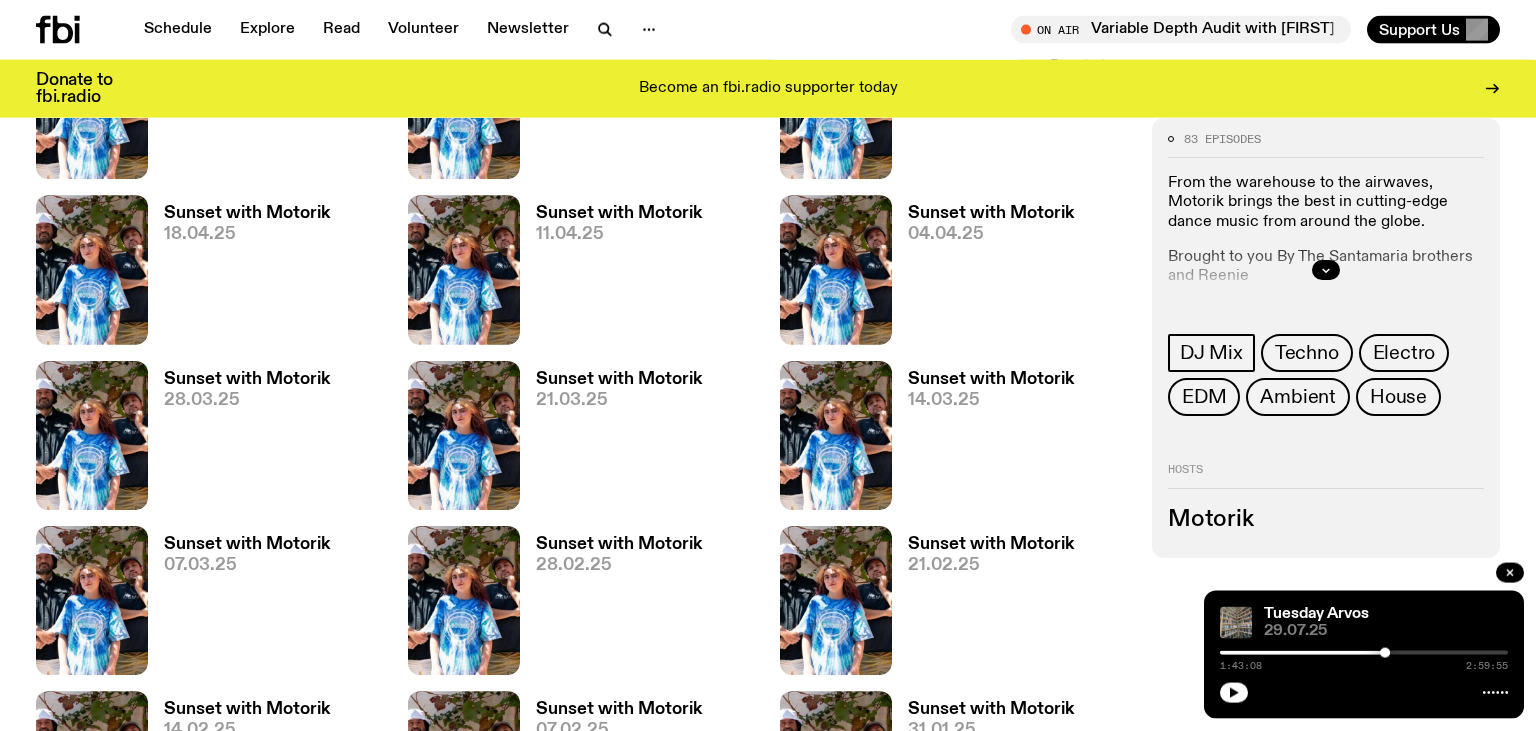 scroll, scrollTop: 1788, scrollLeft: 0, axis: vertical 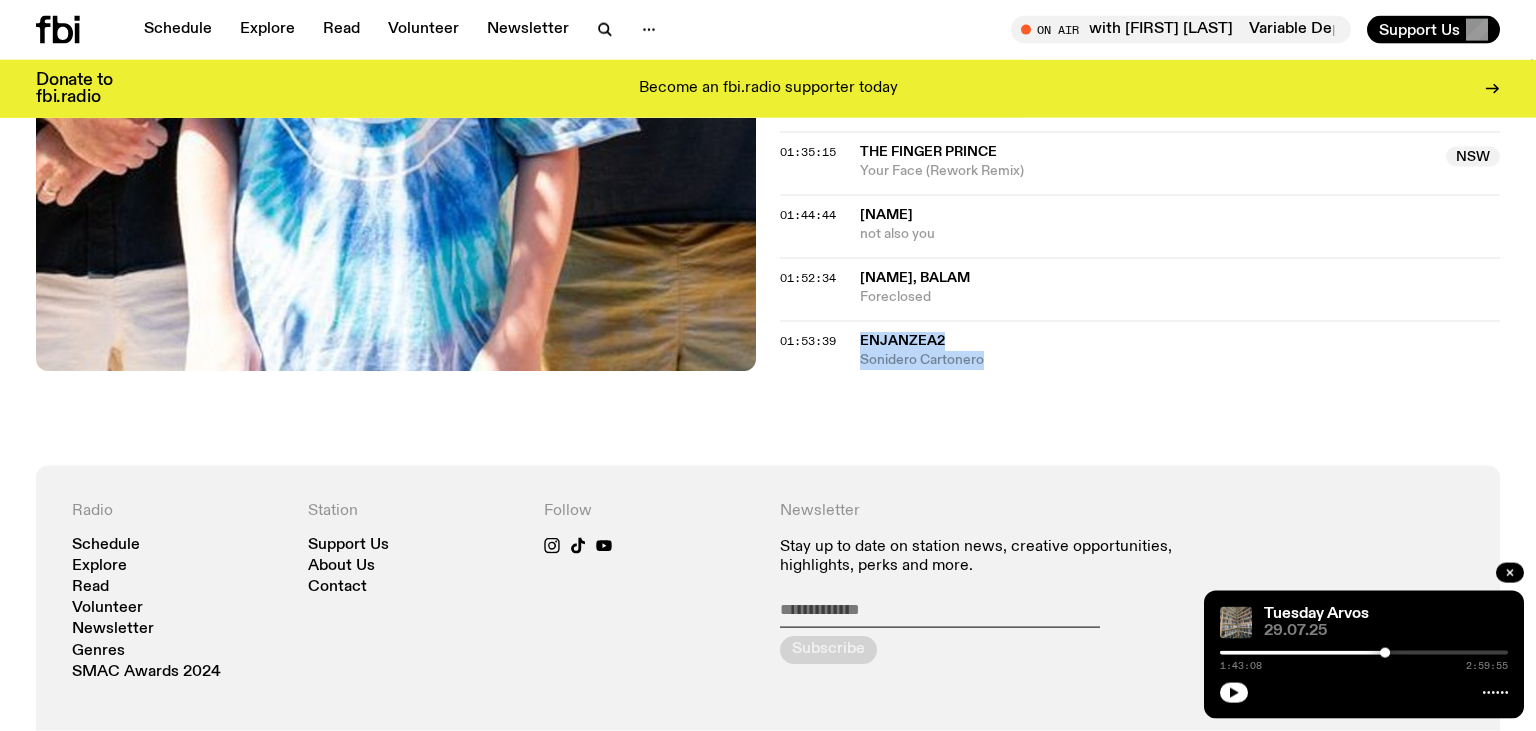 drag, startPoint x: 860, startPoint y: 407, endPoint x: 1029, endPoint y: 366, distance: 173.90227 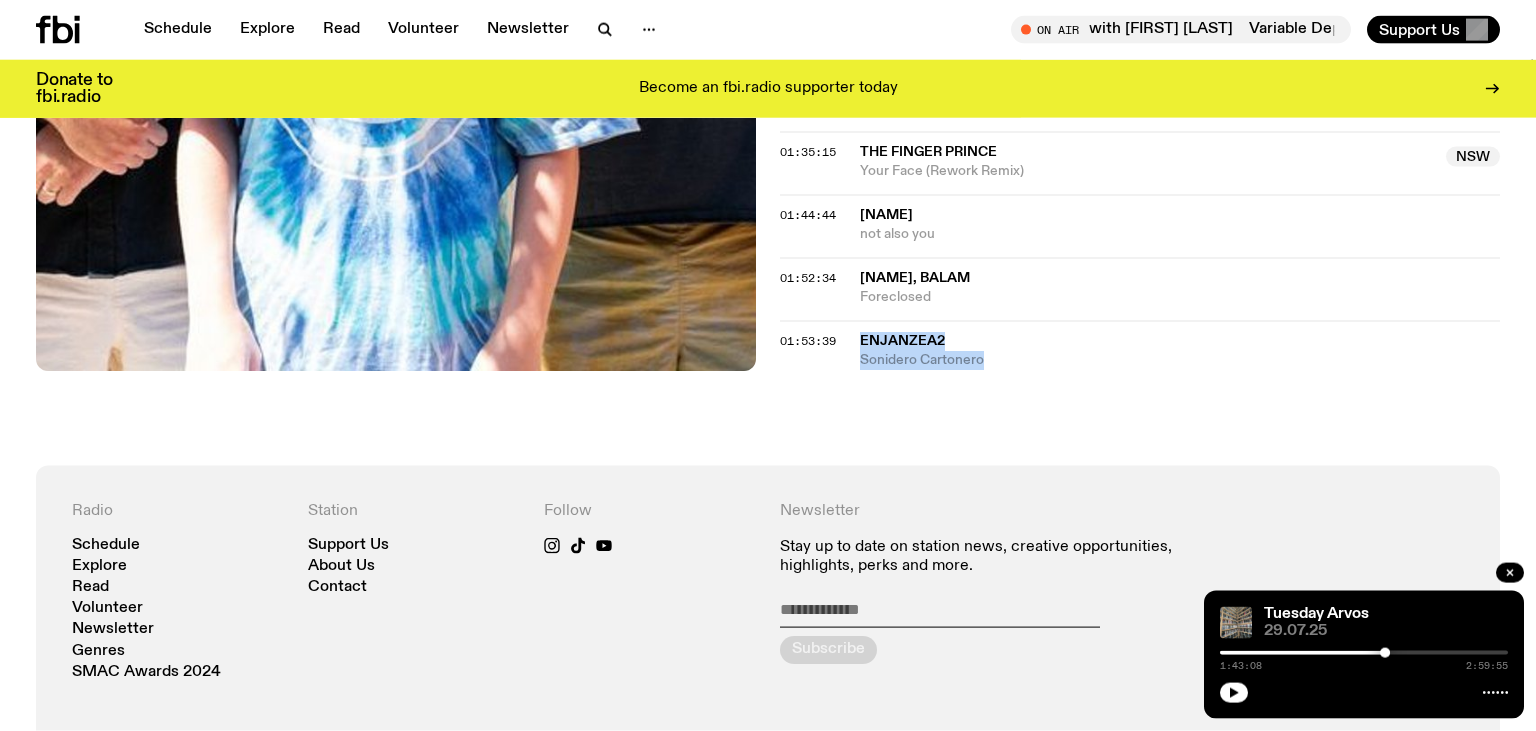 click on "[FIRST] [LAST]" at bounding box center (1180, -793) 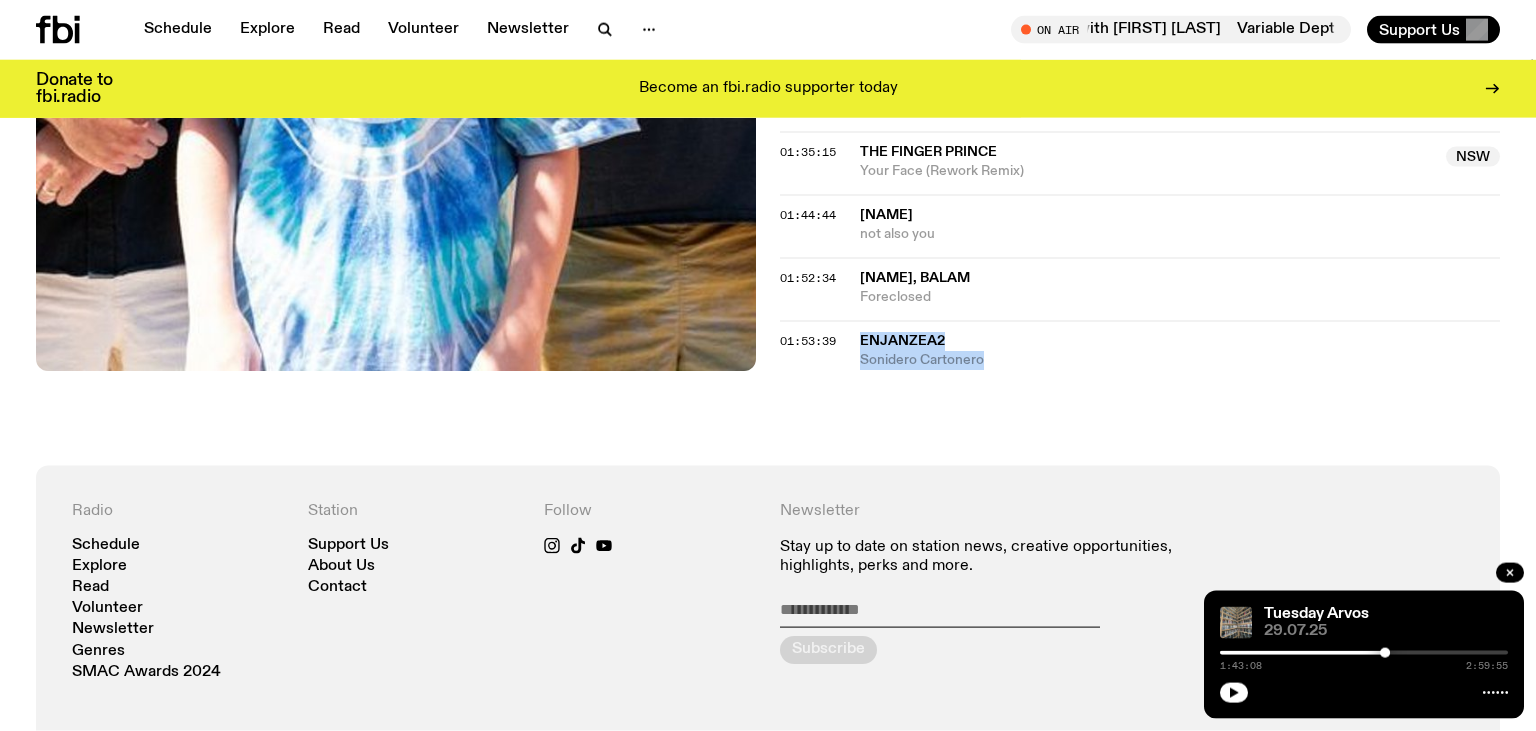 copy on "Enjanzea2 Sonidero Cartonero" 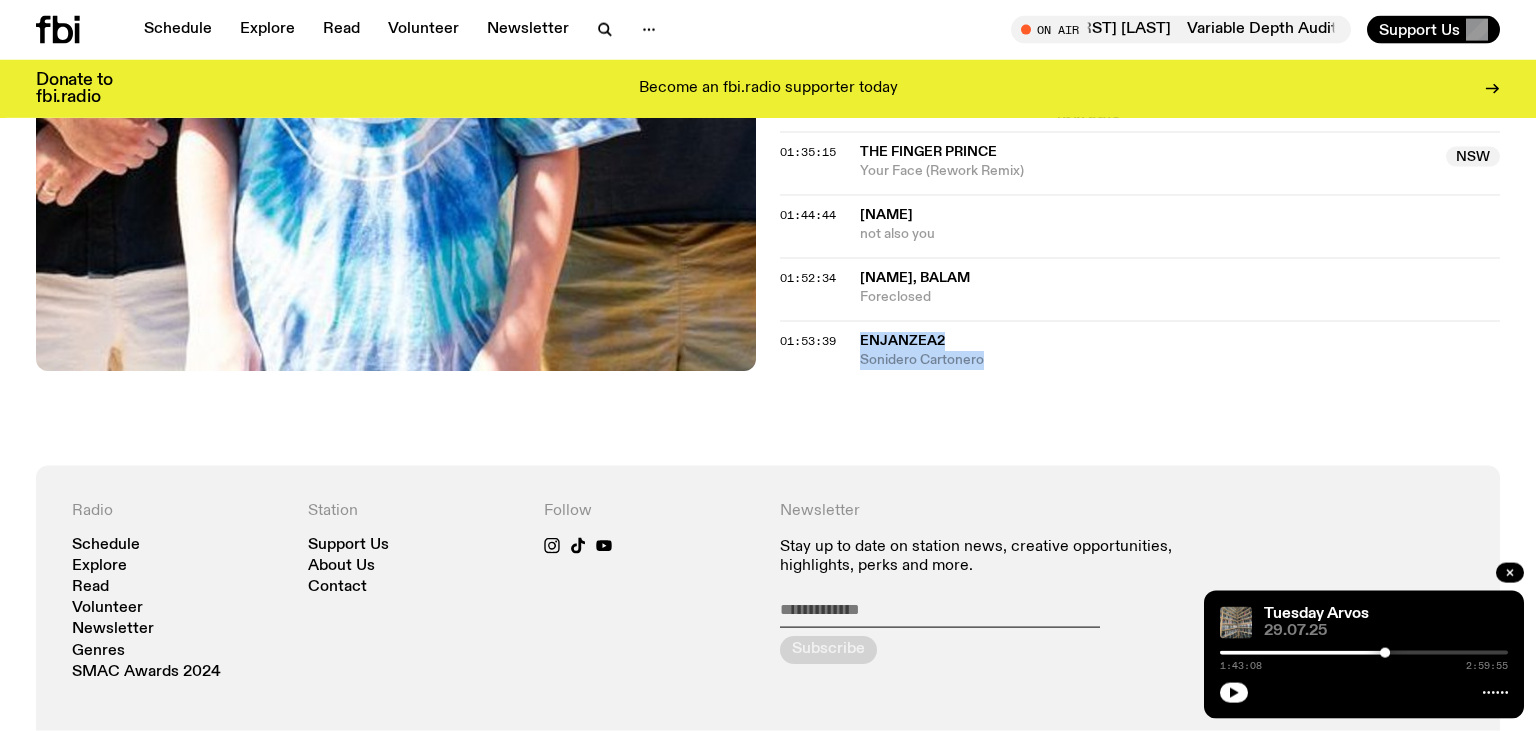 scroll, scrollTop: 1623, scrollLeft: 0, axis: vertical 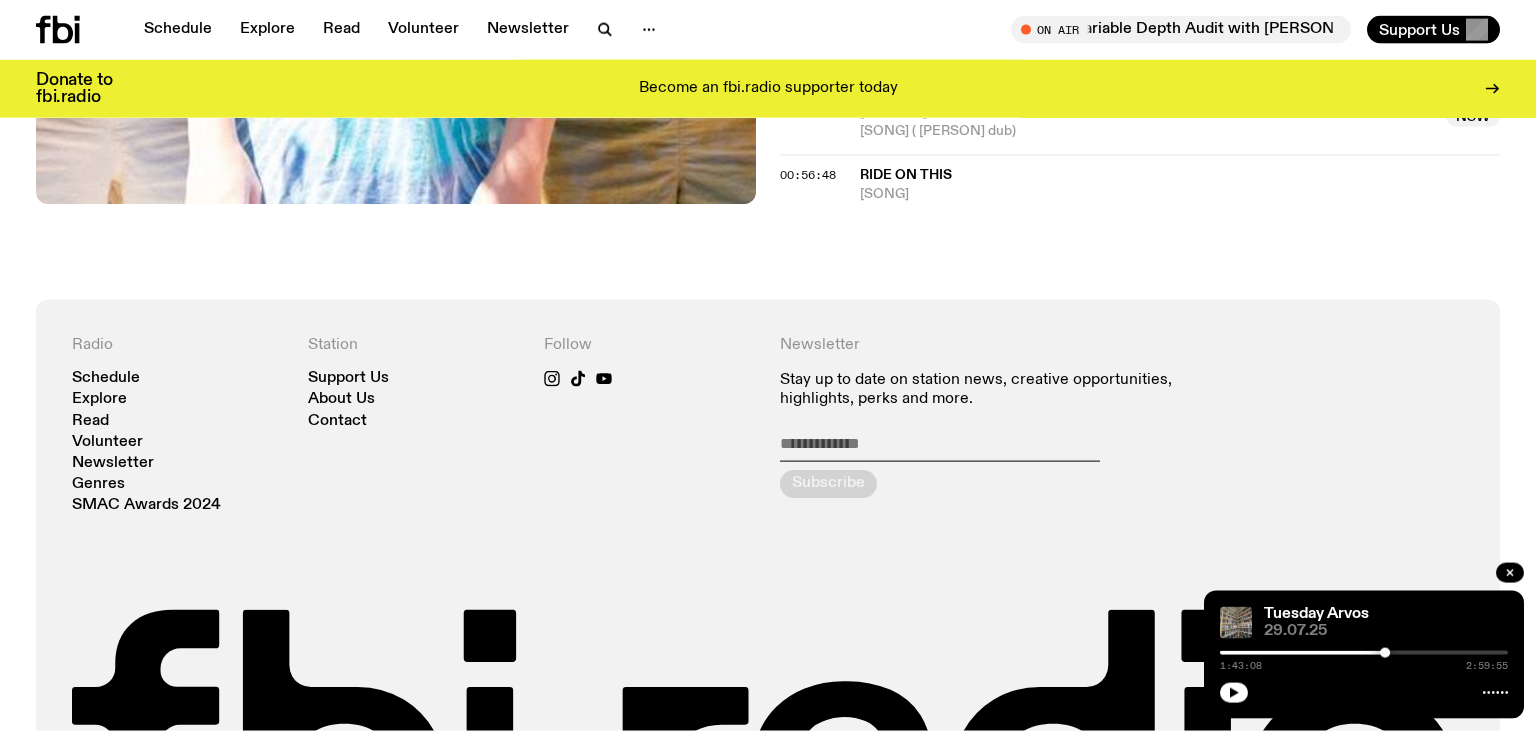 drag, startPoint x: 854, startPoint y: 196, endPoint x: 1024, endPoint y: 187, distance: 170.23807 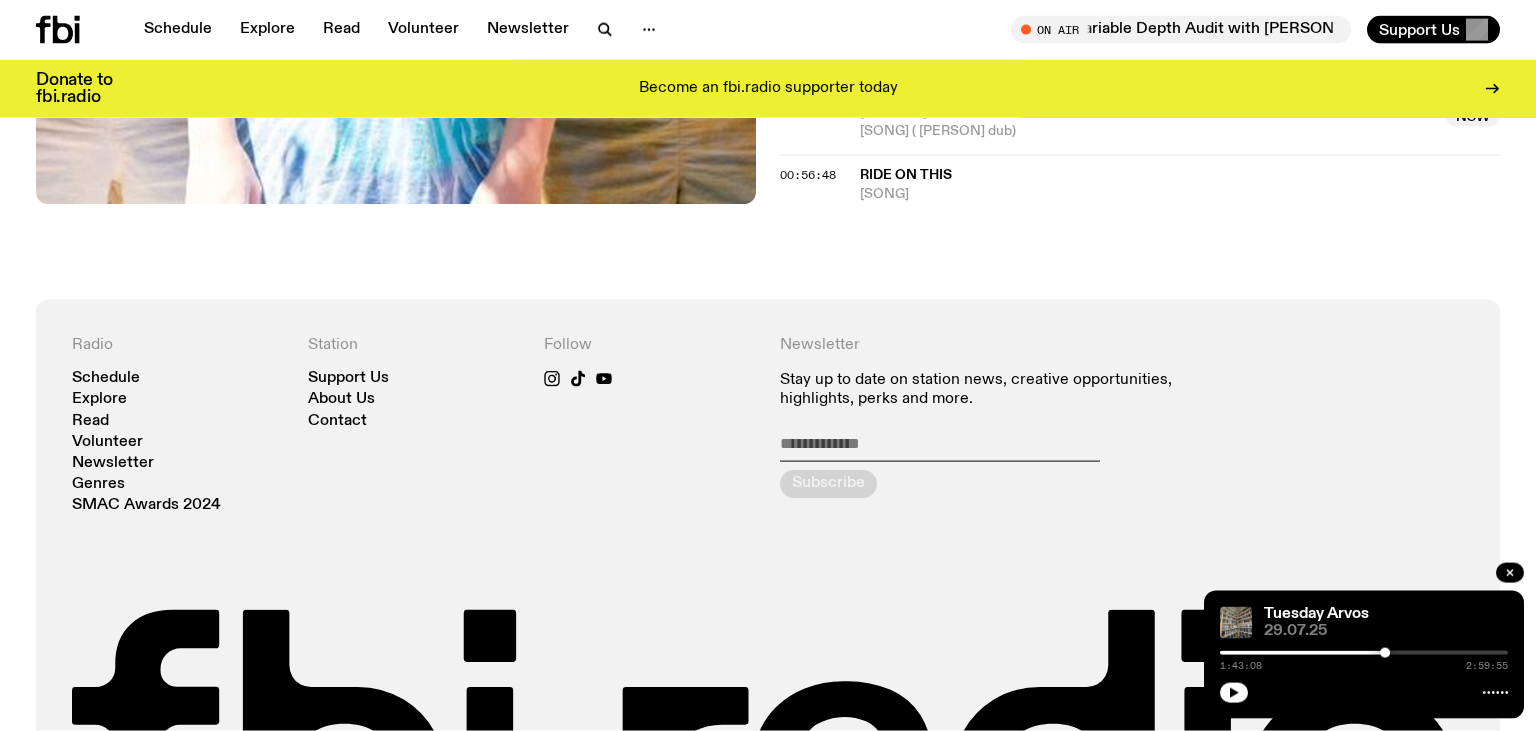 click on "00:00:58 DJ Soup Banan Yera 00:05:55 Aristedez Origen (Multi Culti's Meditative Space Mix) 00:13:04 Dry Cleaning Hot Penny Day (Charlotte Adigery and Bolis Pupul Remix) 00:15:54 Fats McCourt Shush Mouth (feat. Mutado Pintado) 00:20:53 fibre optixx sluglist 00:26:30 Temple Rytmik Aguirre 00:33:45 DREEMS  NSW  Simonas and Gustava (Undubbed Dreems Redub)  NSW  00:34:37 Matias aguayo El Camaron 00:47:20 sanno hasta abajo 00:52:45 Dreemas  NSW  We Shall Be Found (Dreems dub)  NSW  00:56:48 Ride On This The Rhythm odyssey" at bounding box center (1140, -129) 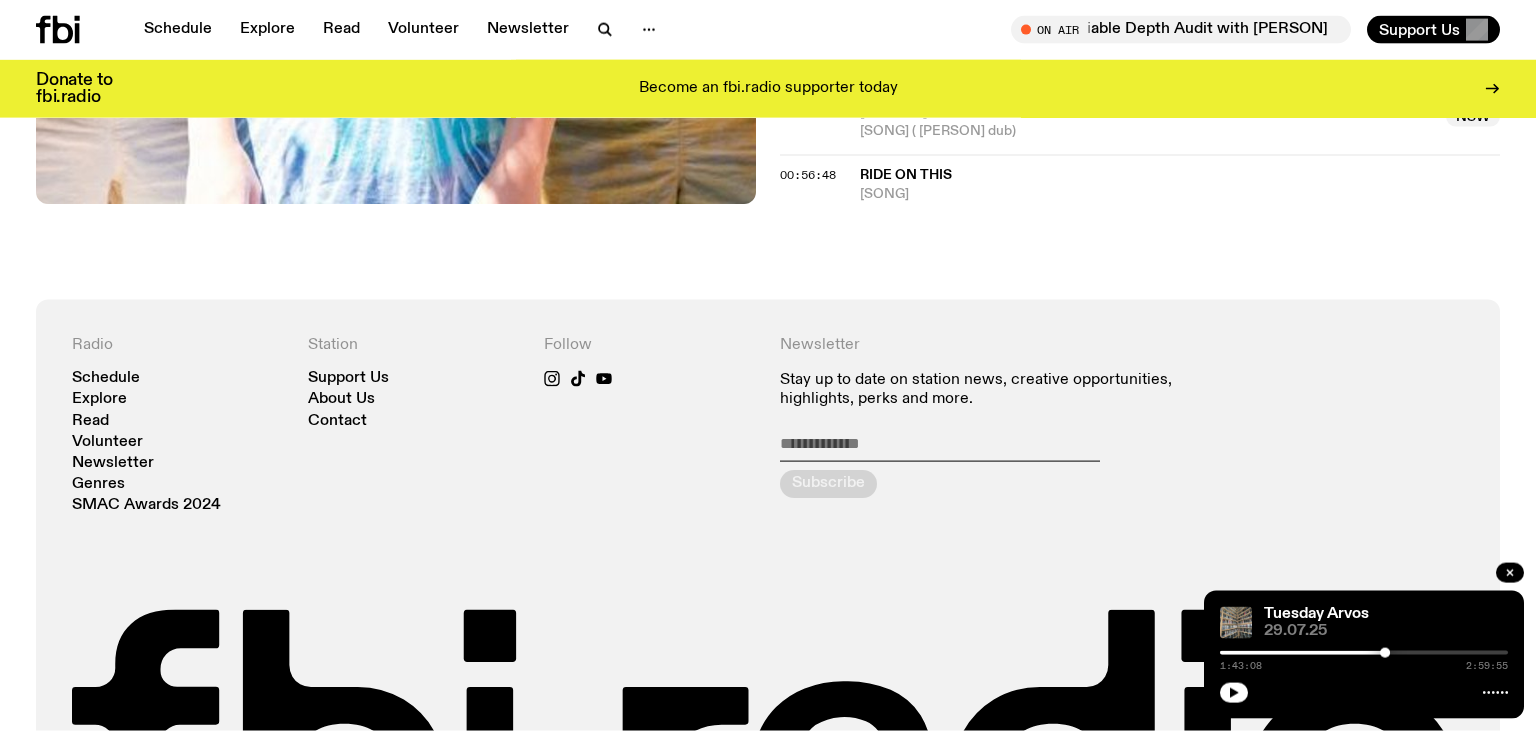 copy on "Ride On This The Rhythm odyssey" 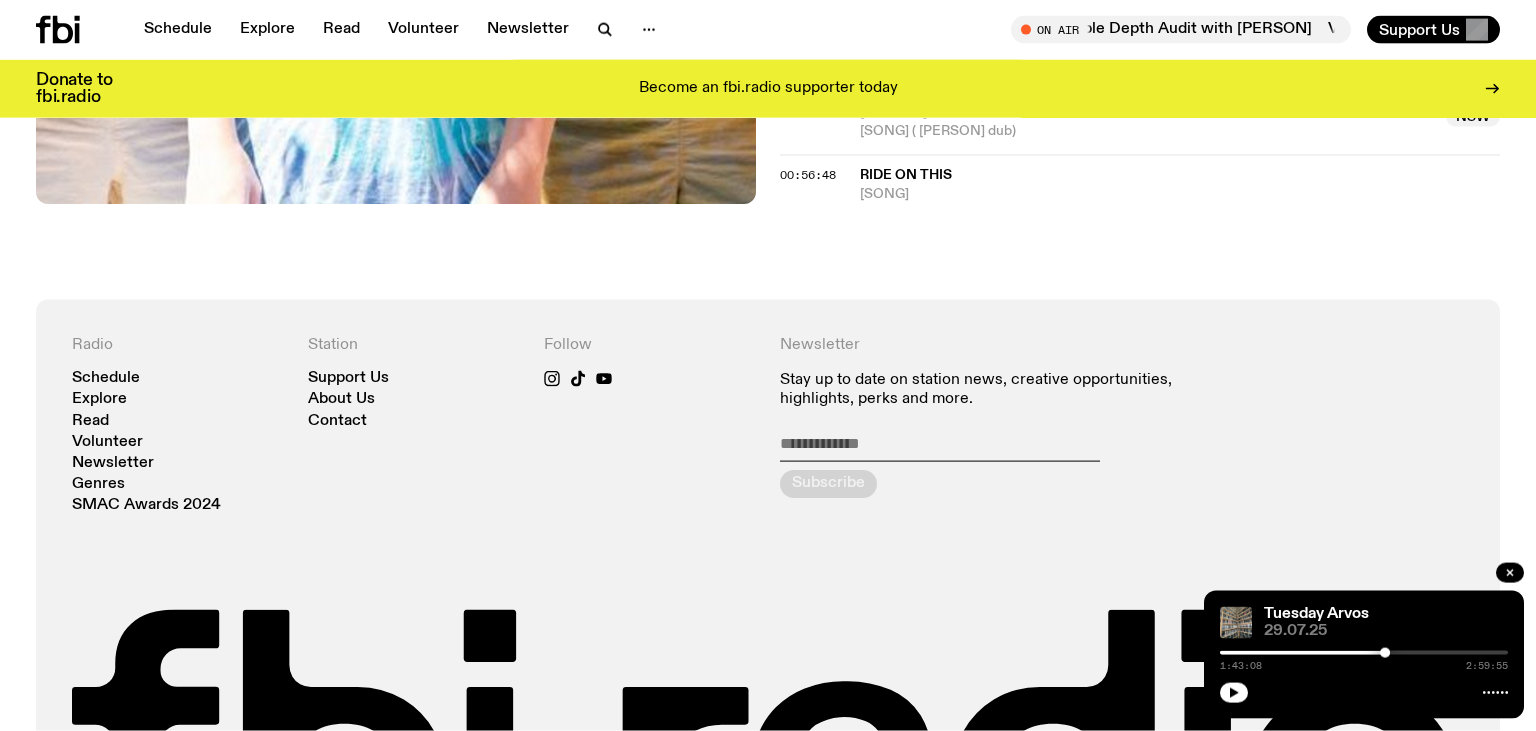 scroll, scrollTop: 1285, scrollLeft: 0, axis: vertical 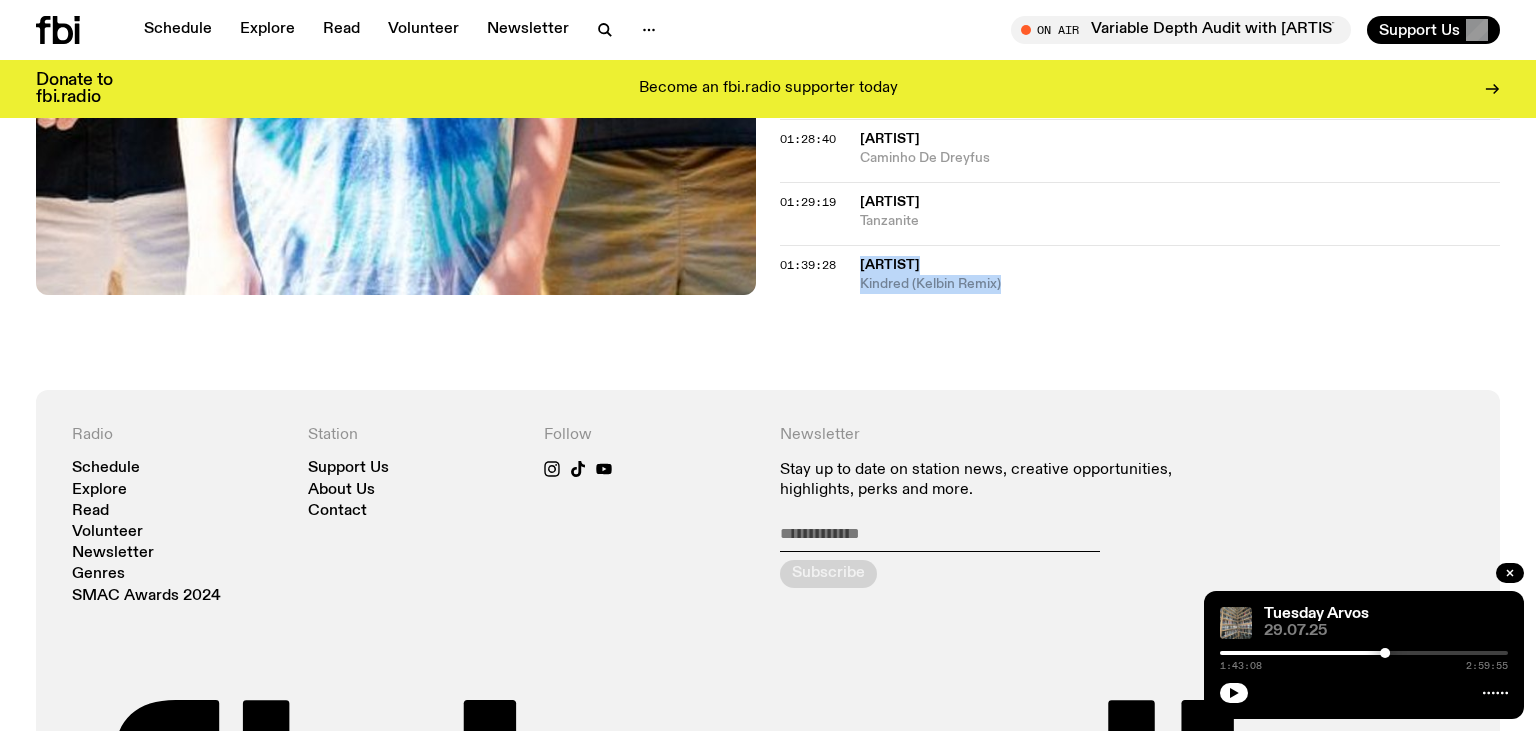 drag, startPoint x: 854, startPoint y: 301, endPoint x: 1050, endPoint y: 287, distance: 196.49936 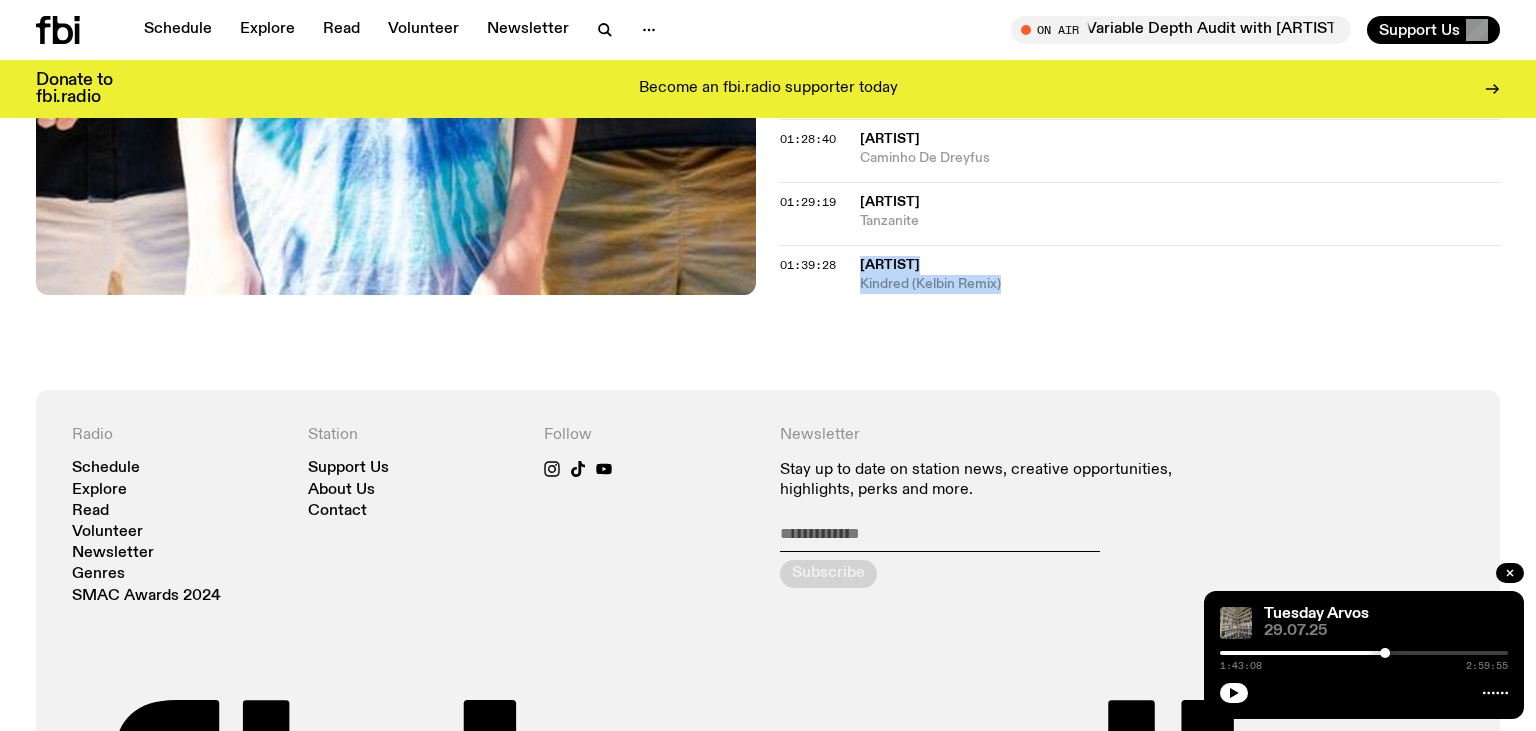 copy on "Sasha Rome Kindred (Kelbin Remix)" 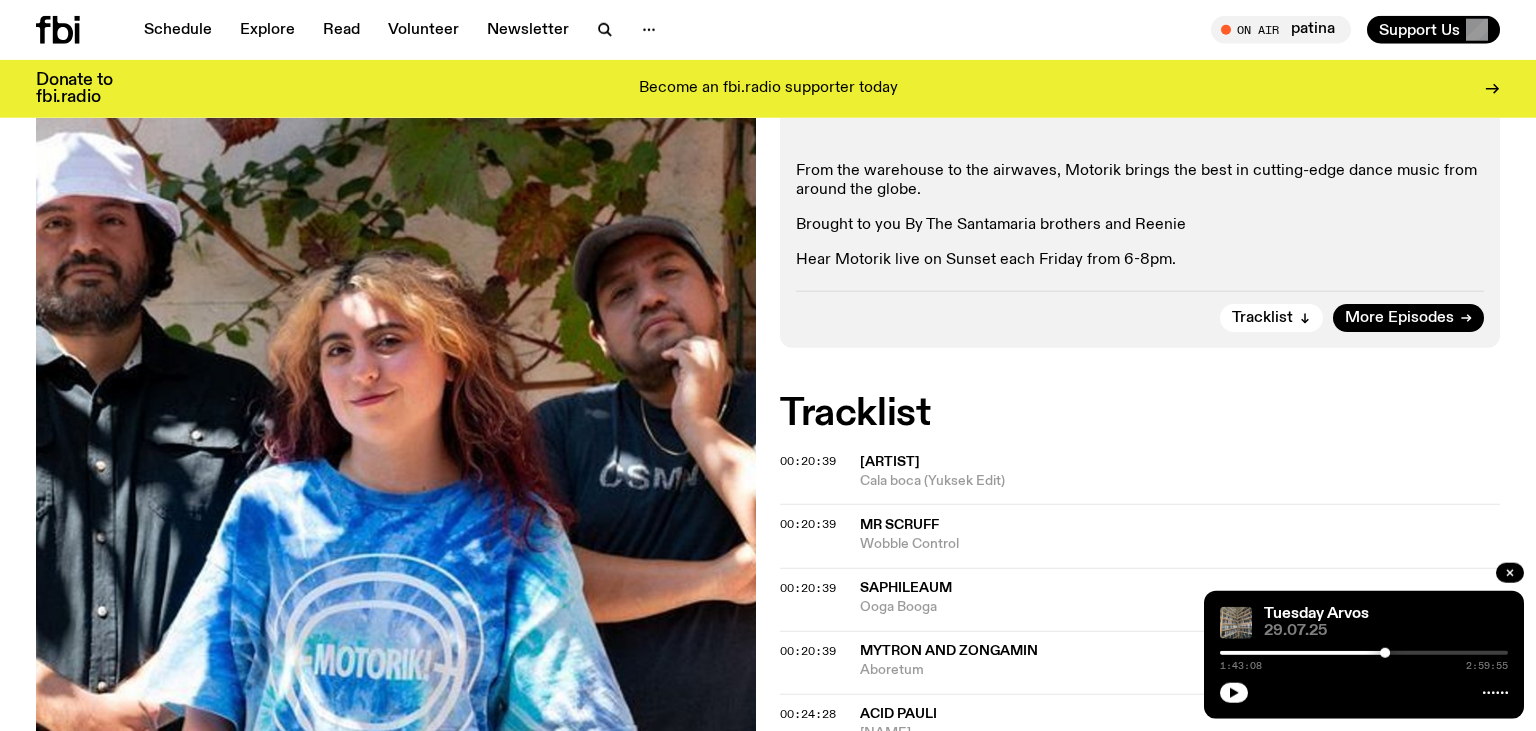 scroll, scrollTop: 422, scrollLeft: 0, axis: vertical 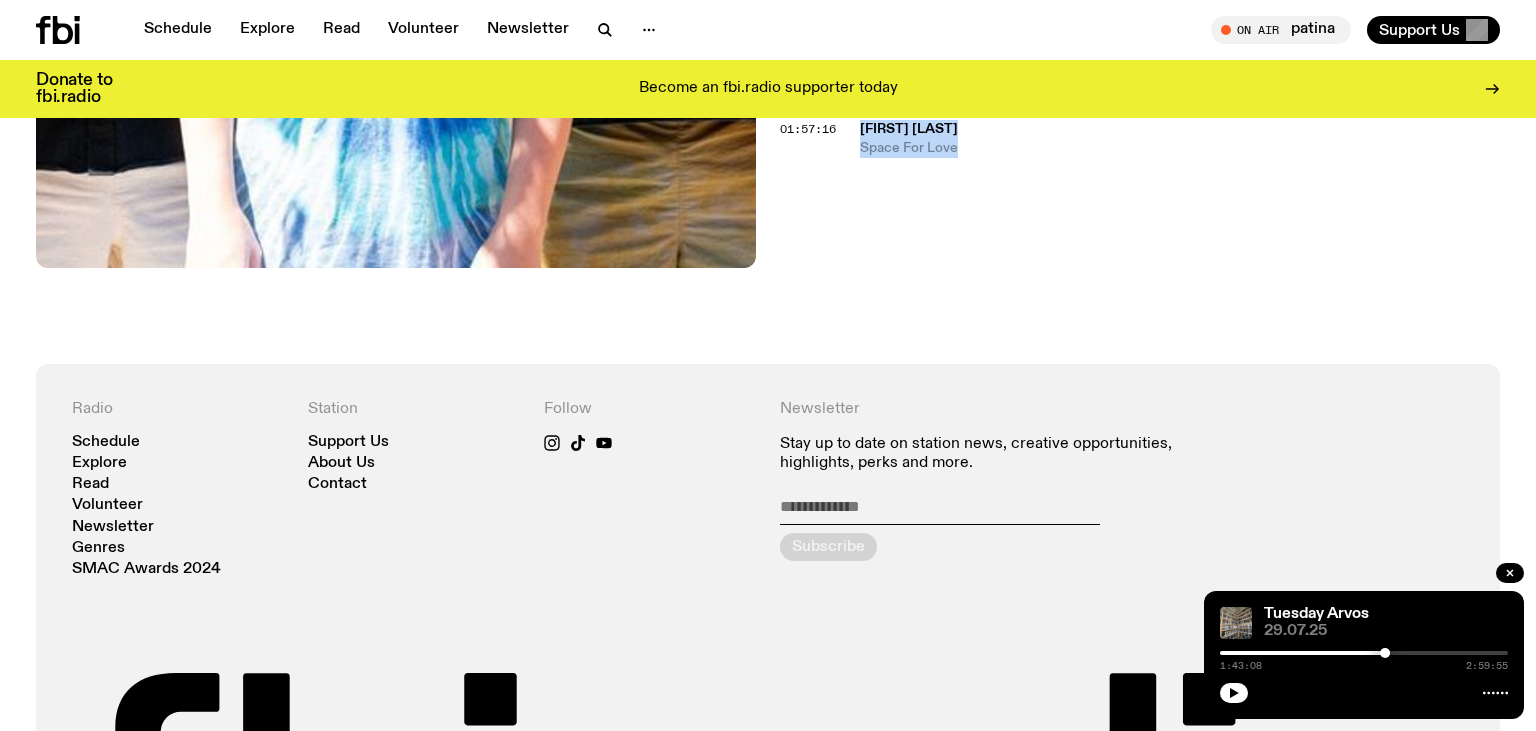 drag, startPoint x: 853, startPoint y: 298, endPoint x: 1008, endPoint y: 143, distance: 219.20311 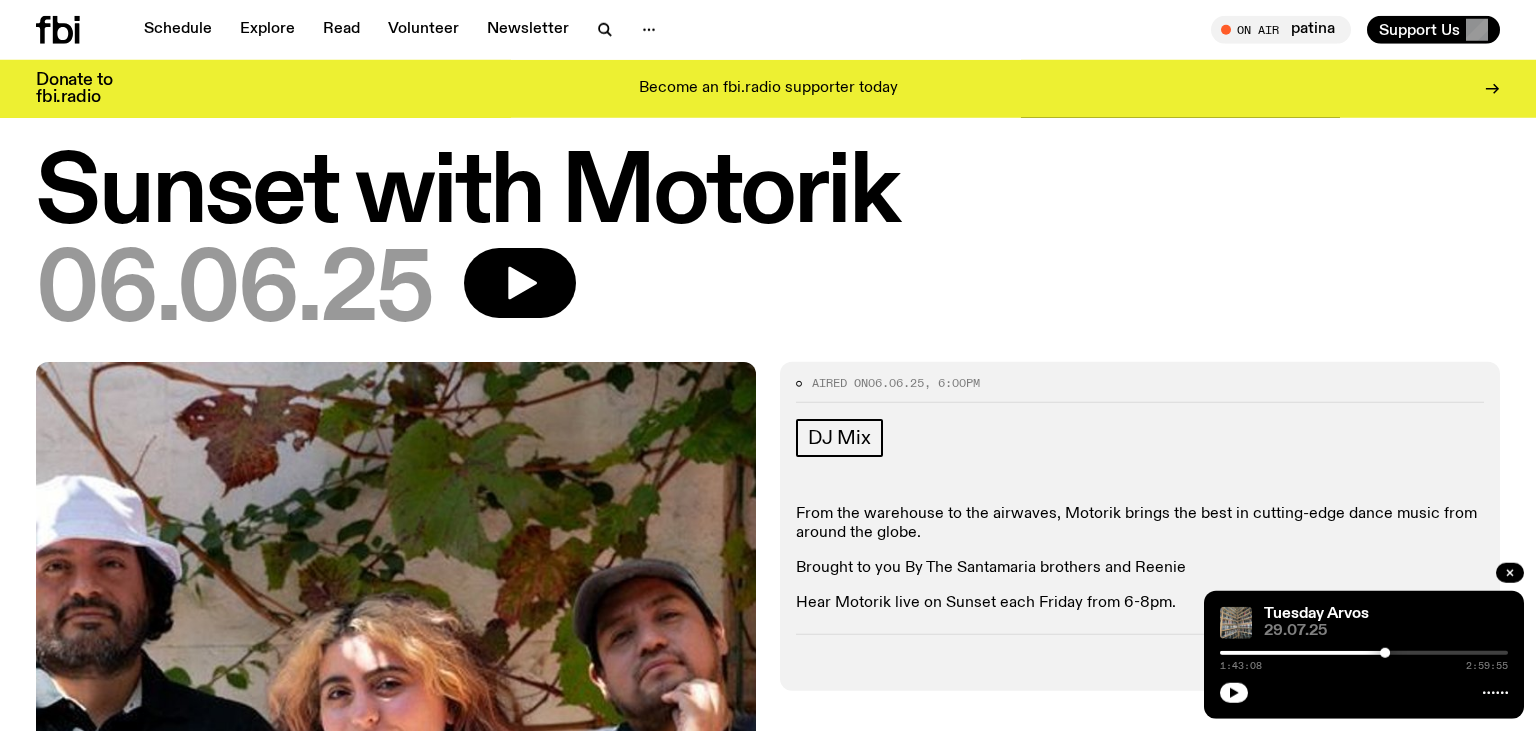 scroll, scrollTop: 0, scrollLeft: 0, axis: both 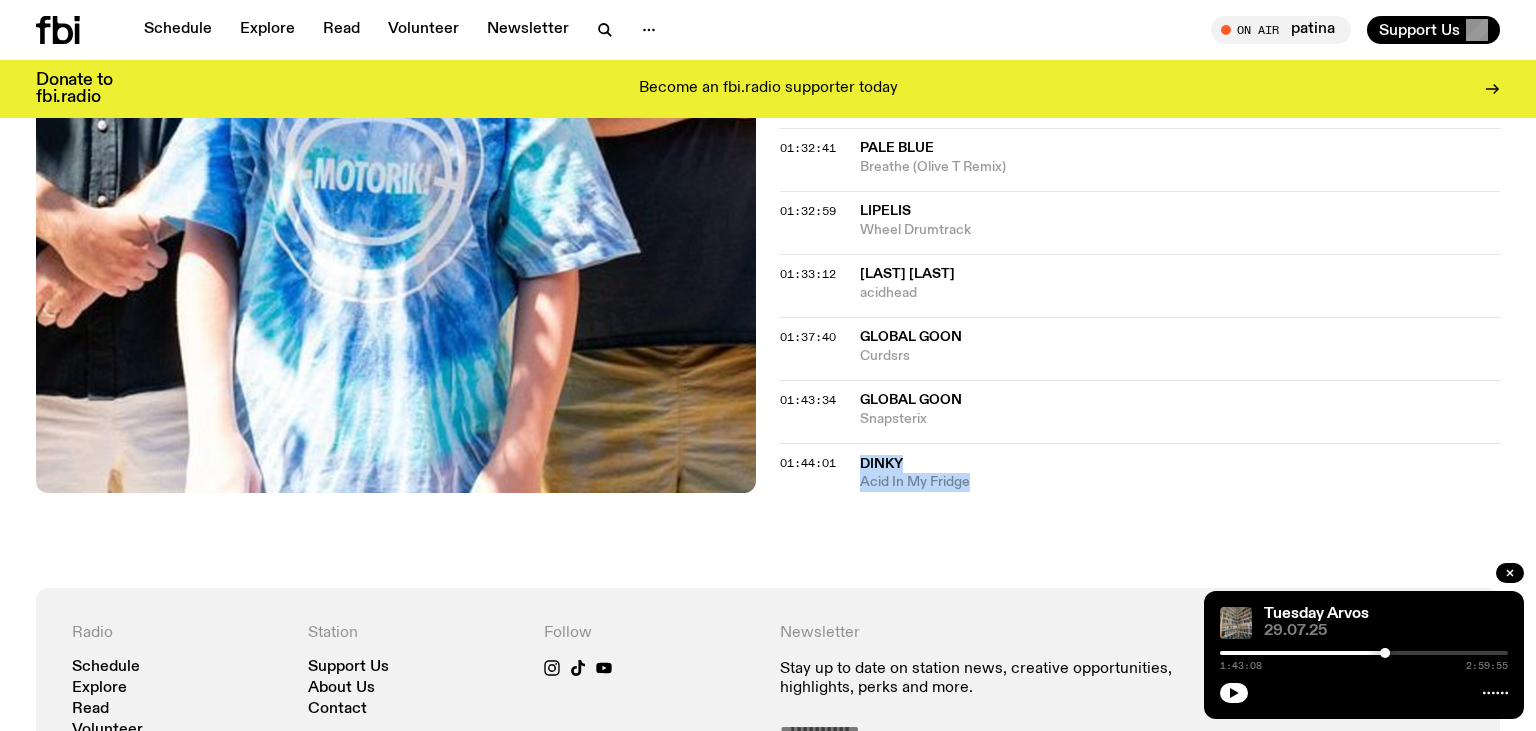 drag, startPoint x: 854, startPoint y: 302, endPoint x: 1026, endPoint y: 490, distance: 254.80974 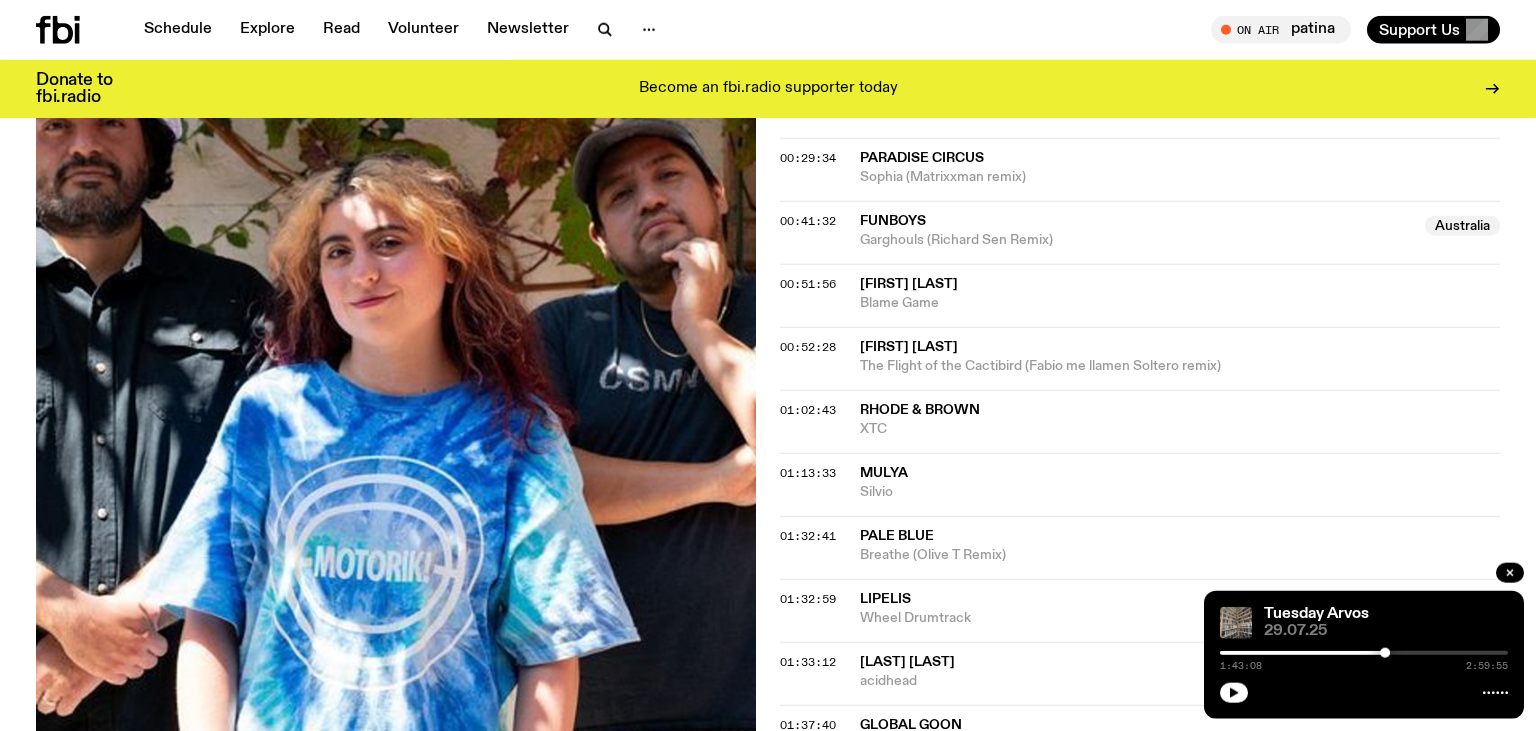 scroll, scrollTop: 1141, scrollLeft: 0, axis: vertical 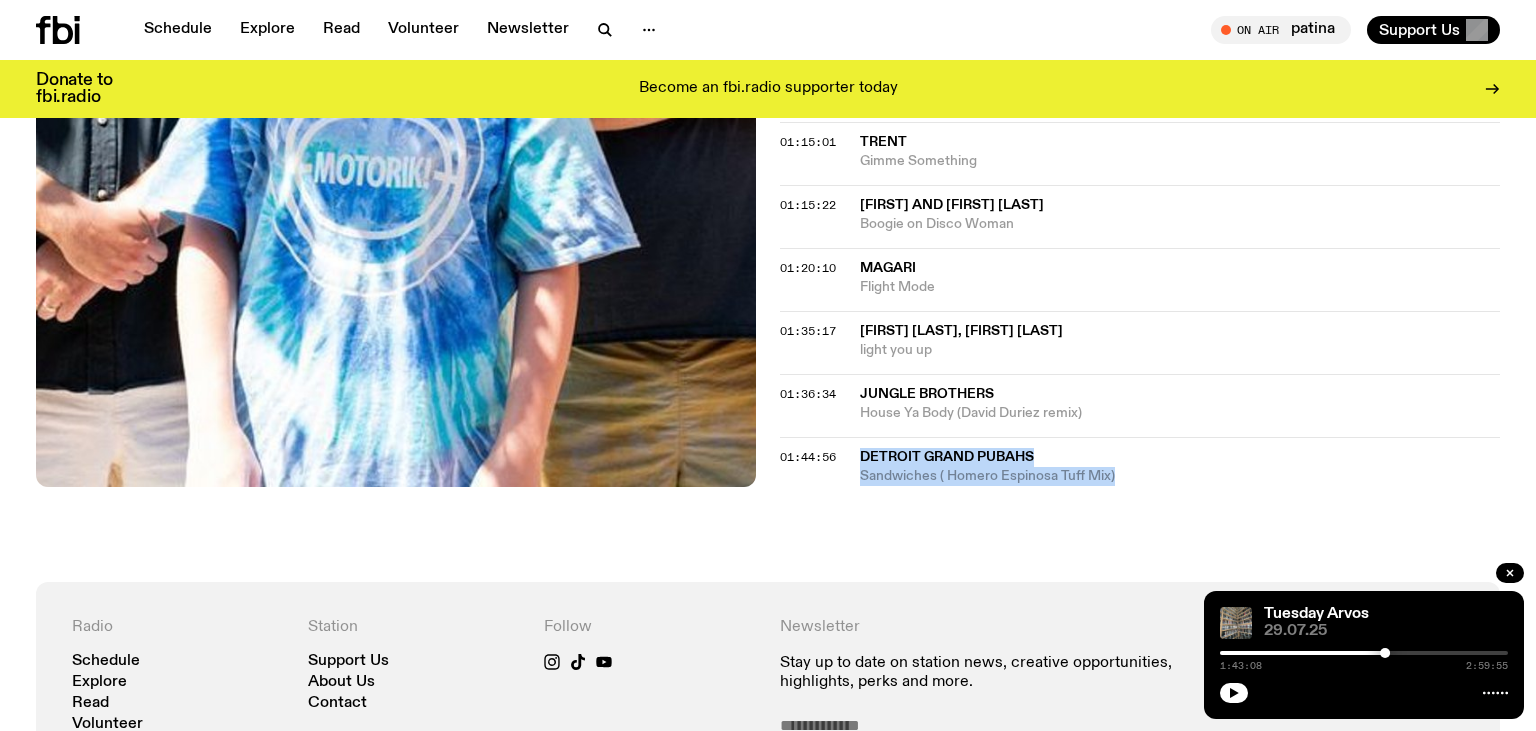 drag, startPoint x: 850, startPoint y: 299, endPoint x: 1142, endPoint y: 477, distance: 341.9766 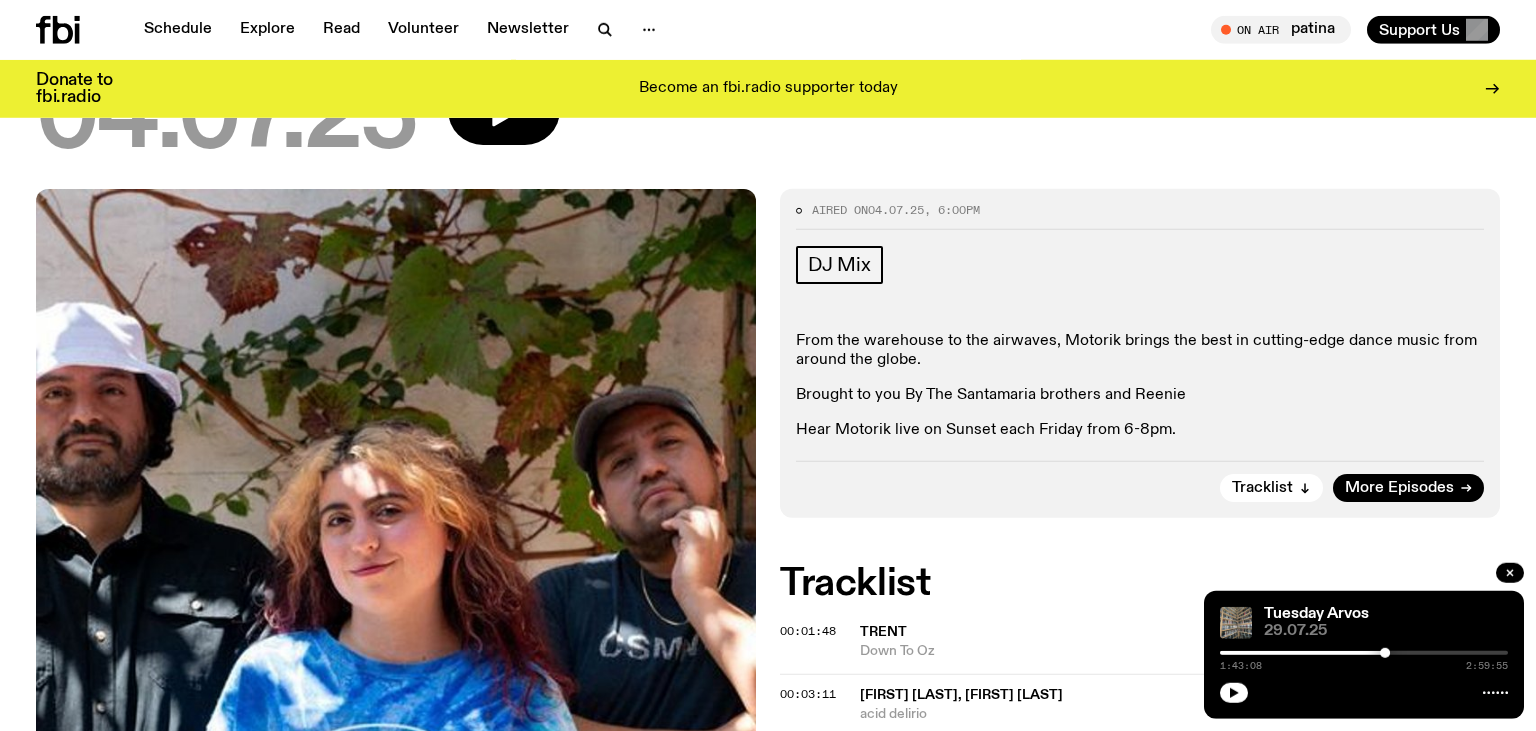 scroll, scrollTop: 133, scrollLeft: 0, axis: vertical 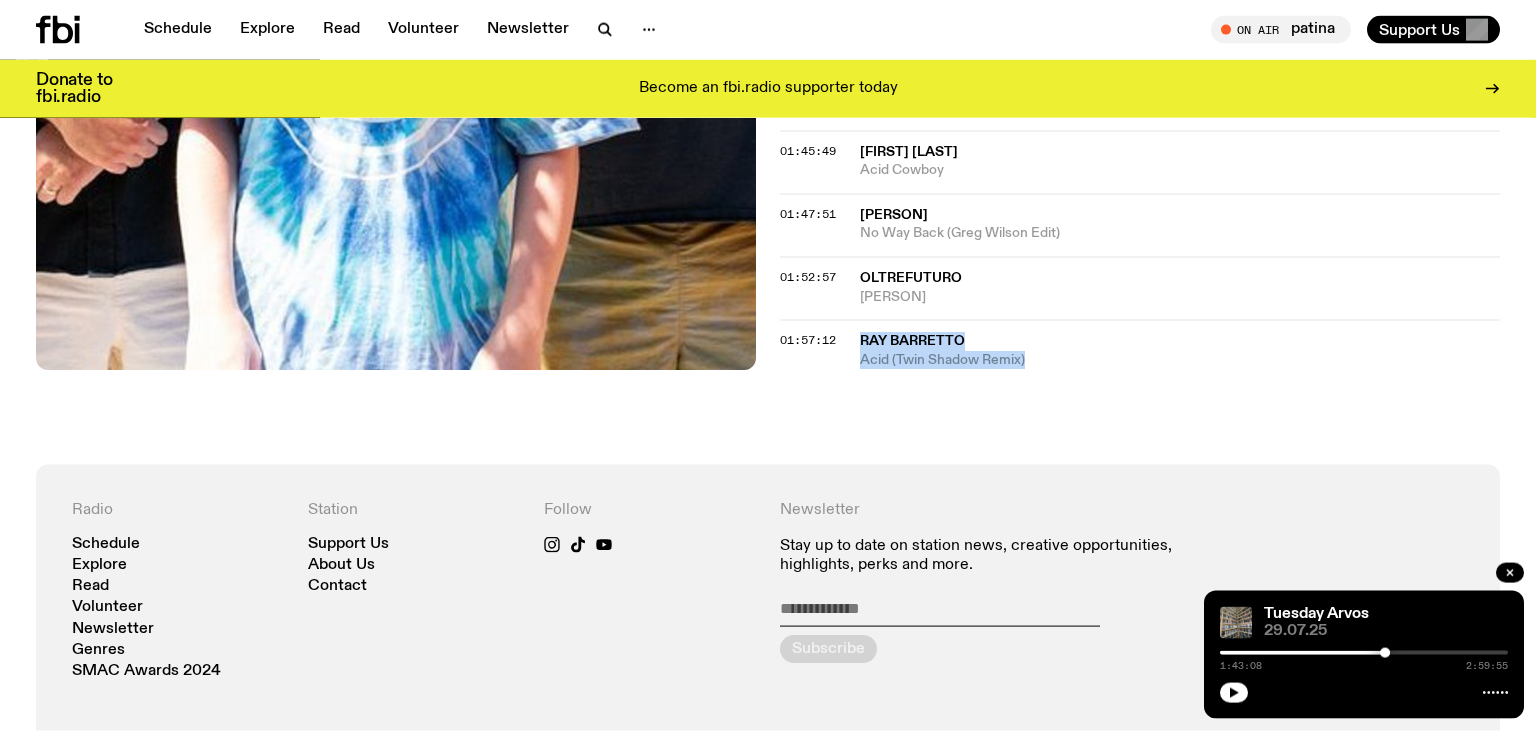 drag, startPoint x: 855, startPoint y: 405, endPoint x: 1070, endPoint y: 350, distance: 221.92342 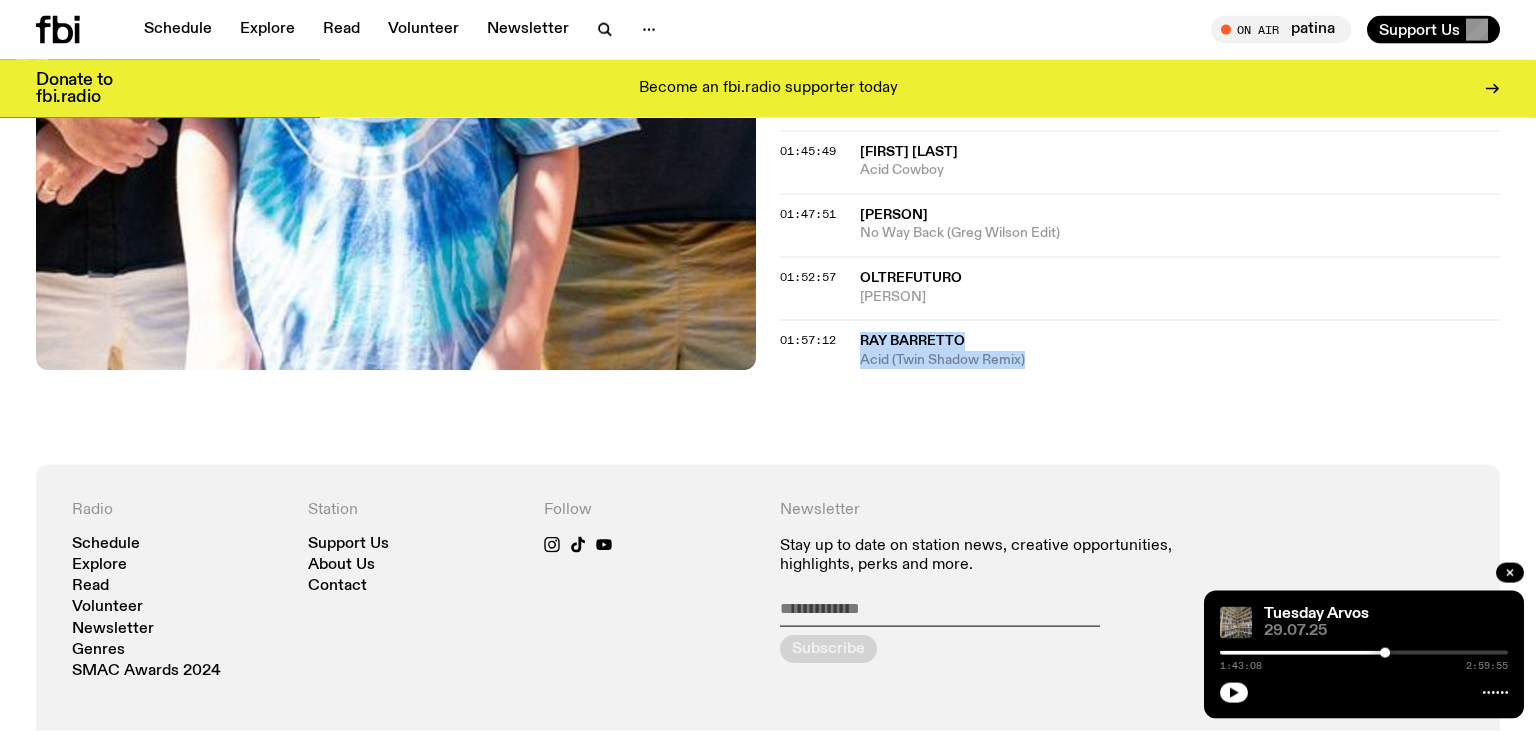click on "00:01:18 Mark E Slave 1 00:08:40 Tame Impala  Australia  Let it Acid (Starkiller Edit)  Australia  00:14:26 Les Crocodiles La Nuit Des Tropicales (Field of Dreams Remix) 00:20:22 Shit Robot Simple Things (Work it Out) [Todd Terje Version] 00:23:59 Todo Todo Autogas (Mytron Edit) 00:30:28 Bergas Neverleft 00:39:47 Bond St. Sessions Doomsday Fever 00:40:13 James Curd We Just Won't Stop 00:45:09 The Orielles It makes you forget (Dicky Trisco and Pete Herbert Dub) 00:53:11 Radio Slave, SRVD & Patrick Mason Elevate 00:59:15 Maara I Want To Finger My Hot Ex 01:04:32 Lorenzo Moressie feat. Saturnino Acid Delirio 01:13:11 Gherkin Jerks Acid Indigestion 01:18:16 Analog Fingerprints Psy vs Psy 01:22:20 Dinna Summer FOMO (DJ Hell Remix) 01:27:24 Orient Express Abdullah Dollar (Marwan "Arabs do it better" edit) 01:31:16 Detachments H.A.L (Andrew Weatherall disco dub) 01:34:50 prinzhorn dance school You Are the space Invader (optimo Espacio Remix) 01:40:46 Passarani Numero 4 01:45:49 inigo vontier Acid Cowboy 01:47:51" at bounding box center [1140, -342] 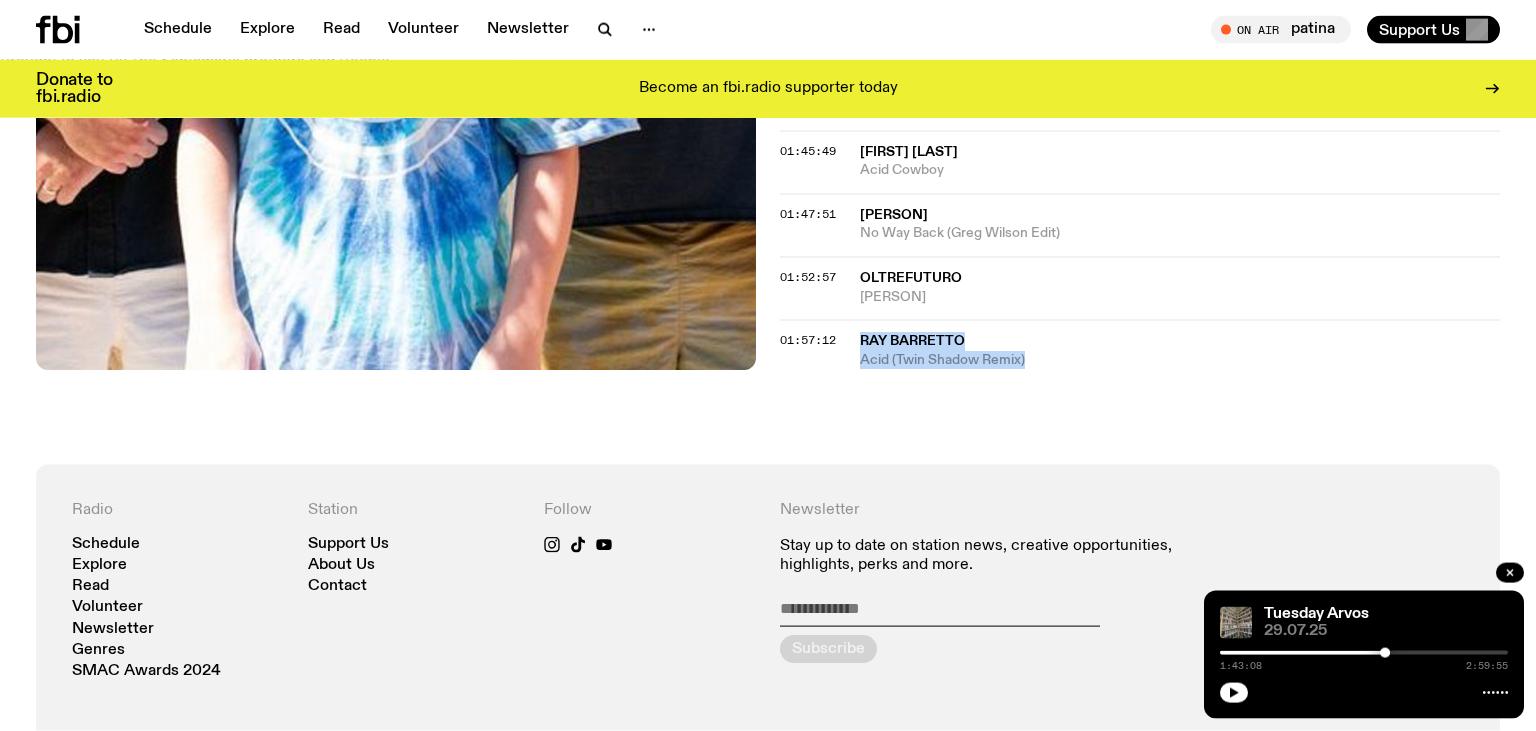 scroll, scrollTop: 1876, scrollLeft: 0, axis: vertical 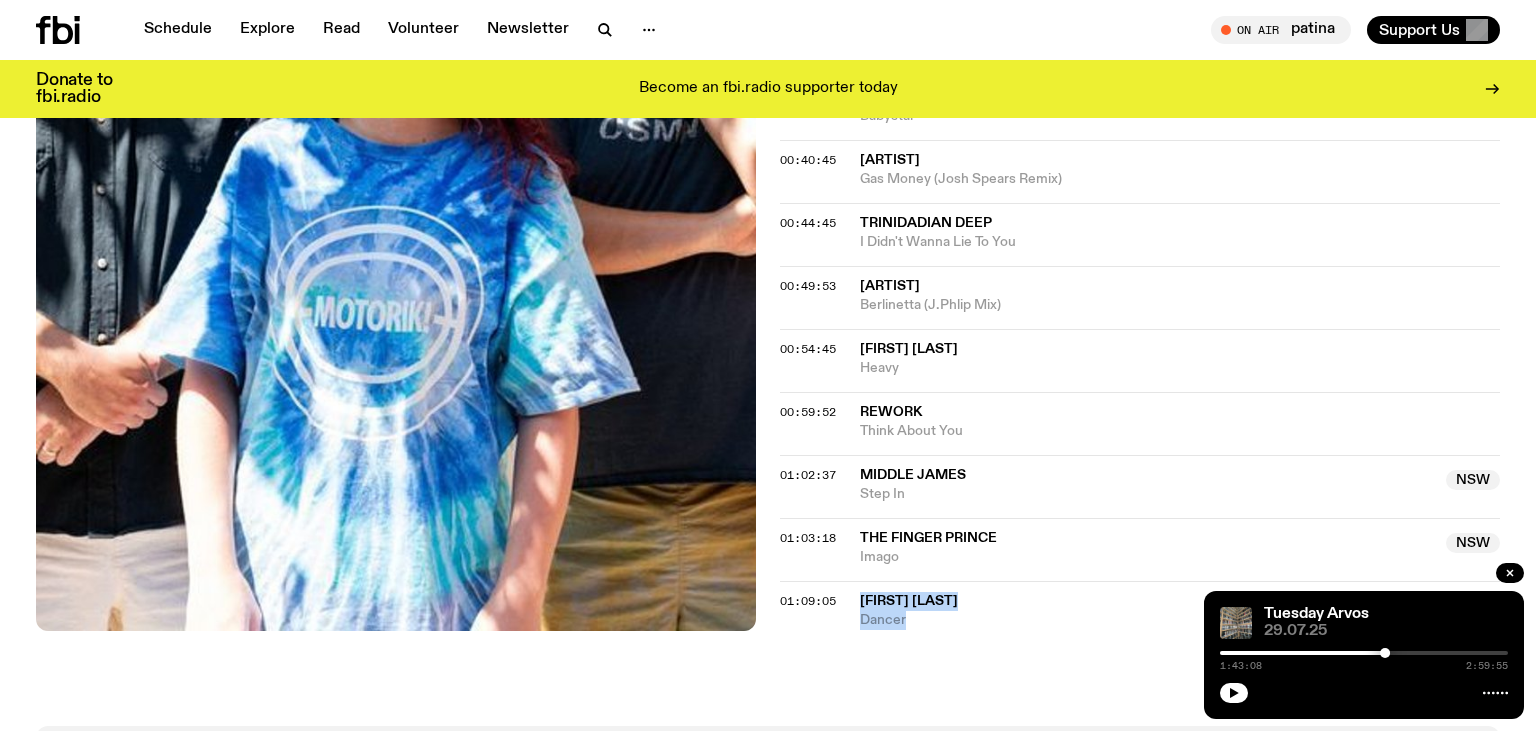 drag, startPoint x: 858, startPoint y: 208, endPoint x: 1031, endPoint y: 617, distance: 444.0833 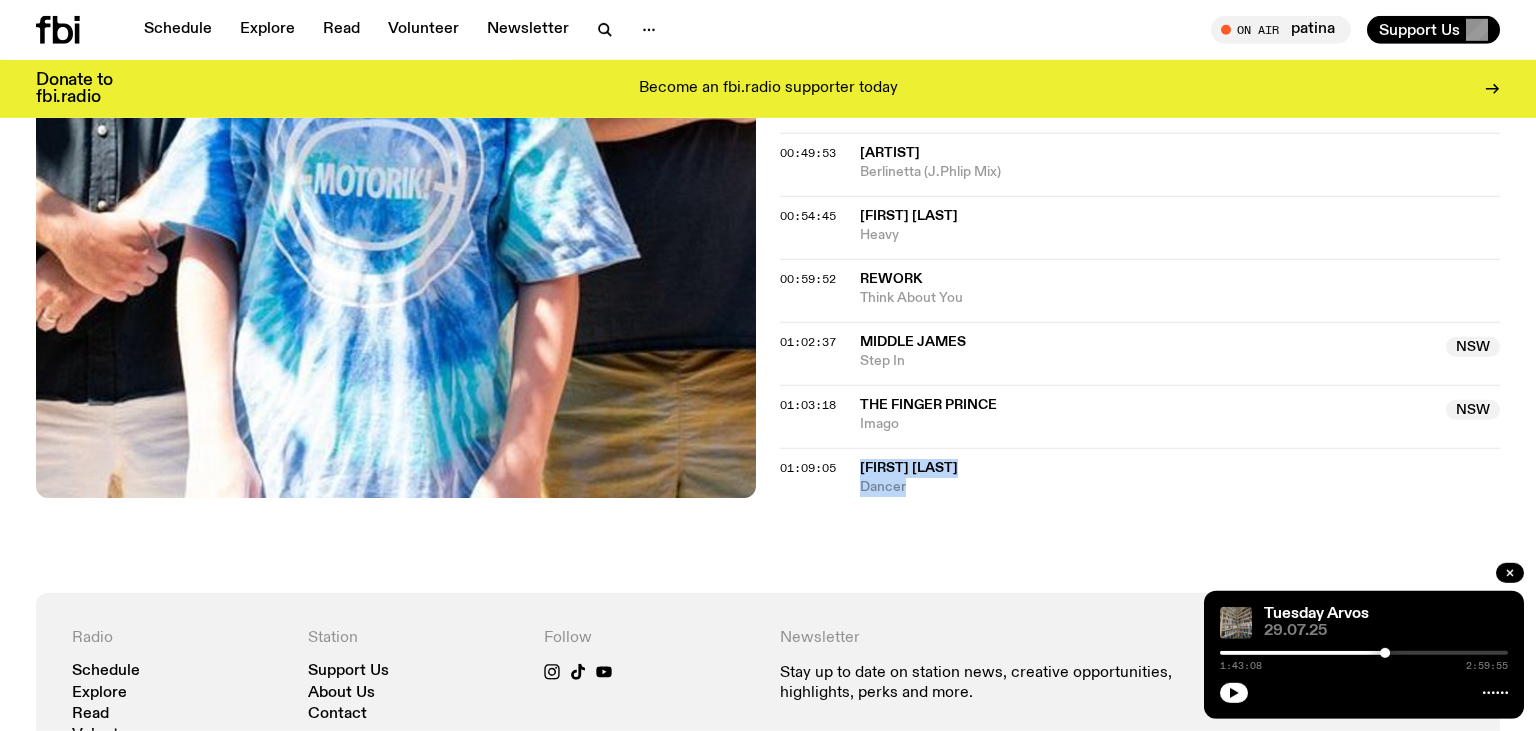 scroll, scrollTop: 1384, scrollLeft: 0, axis: vertical 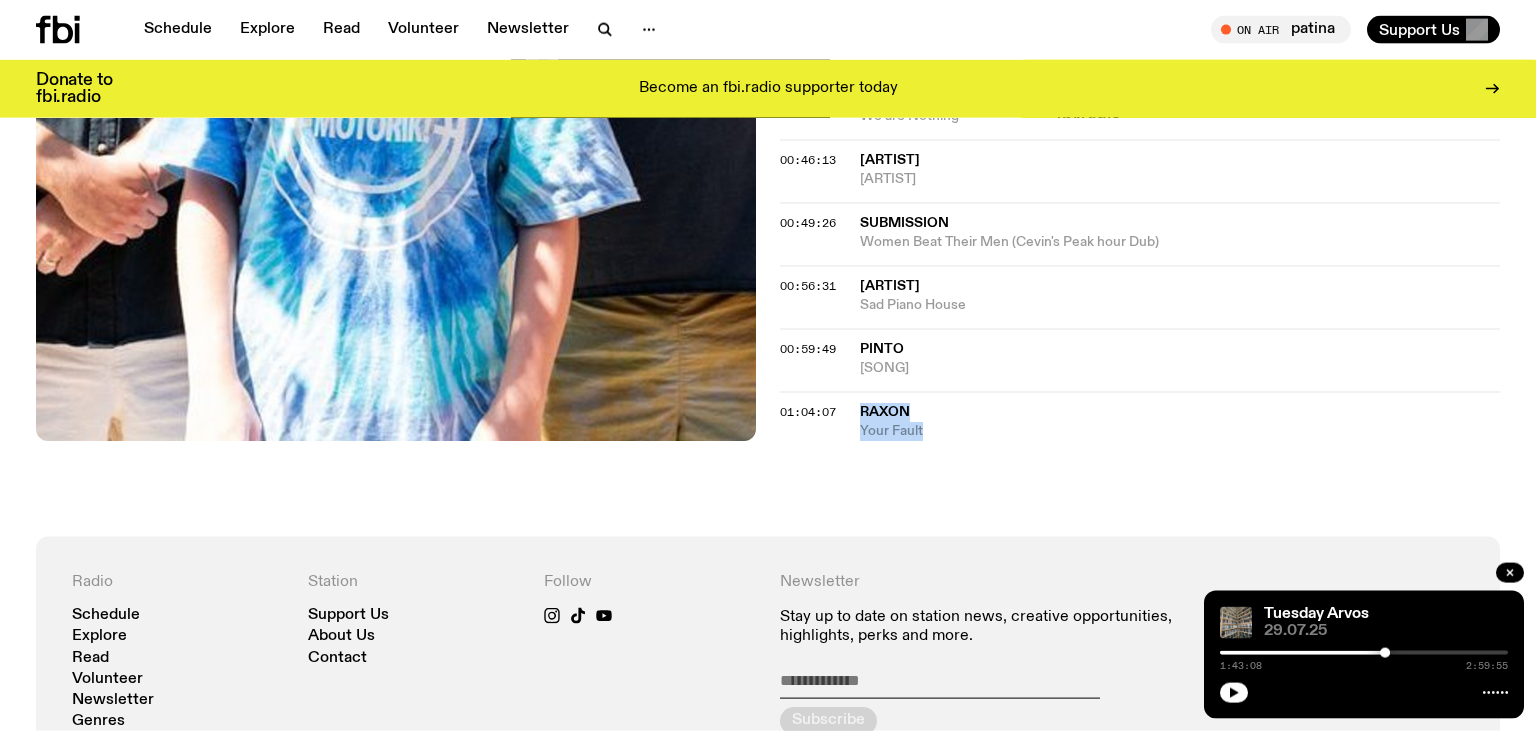 drag, startPoint x: 854, startPoint y: 303, endPoint x: 983, endPoint y: 438, distance: 186.7244 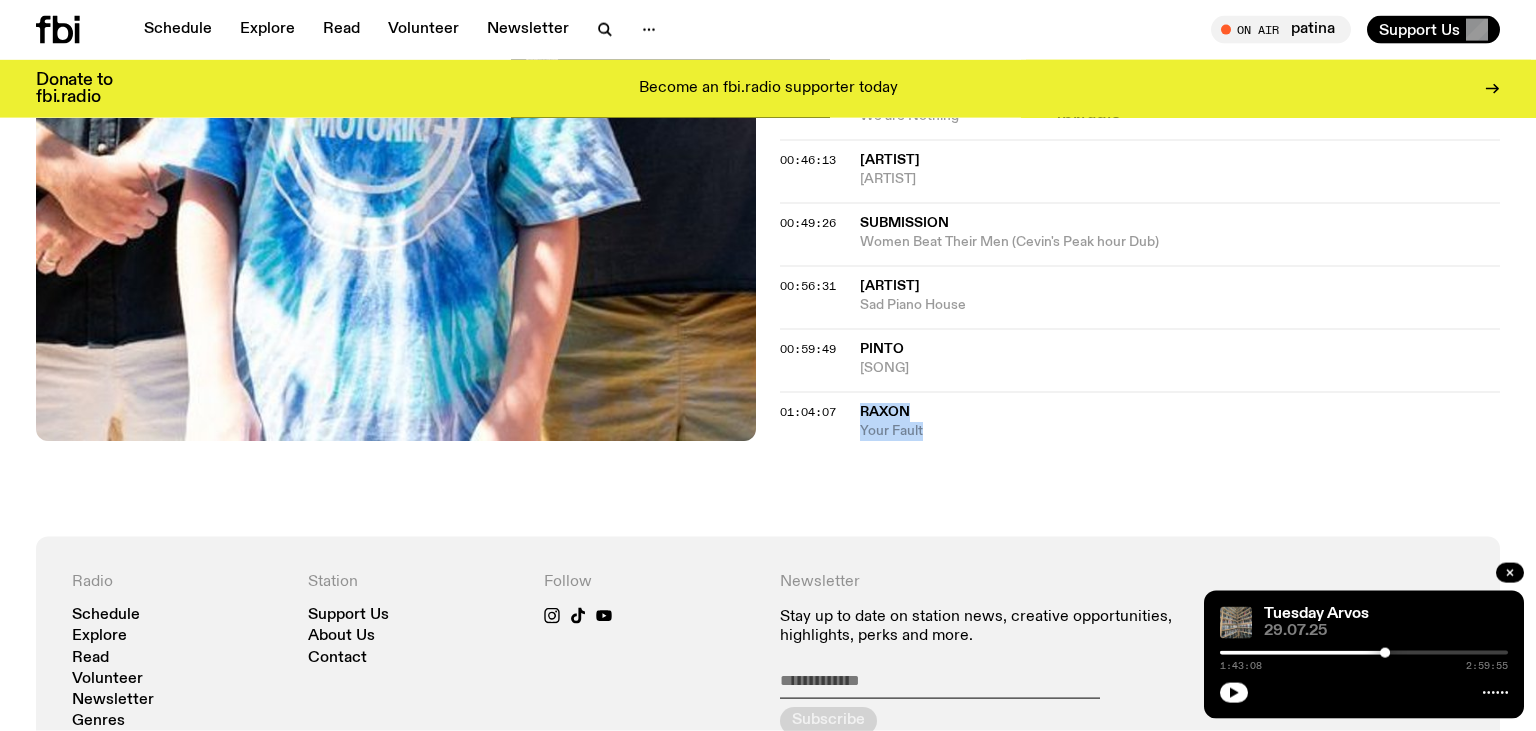 click on "Aired on  [DATE] , [TIME] DJ Mix From the warehouse to the airwaves, Motorik brings the best in cutting-edge dance music from around the globe.  Brought to you By The Santamaria brothers and Reenie Hear Motorik live on Sunset each Friday from 6-8pm. Tracklist More Episodes Tracklist 00:02:29 Acid Pauli [ARTIST] 00:04:48 Tangerine Dream [SONG] 00:11:42 [ARTIST] Geht's Noch?  (audion Gehts Krank Remix) 00:14:19 I-cube Makossa Suspens (Pilooski Remix) 00:21:08 J.A.K.A.M. Guidance (Dreems Remix) 00:31:27 Tom Rowlands [SONG] 00:46:13 Thomass Jackson [ARTIST] 00:49:26 Submission Women Beat Their Men (Cevin's Peak hour Dub) 00:56:31 Daphni Sad Piano House 00:59:49 Pinto [SONG]" at bounding box center [768, -62] 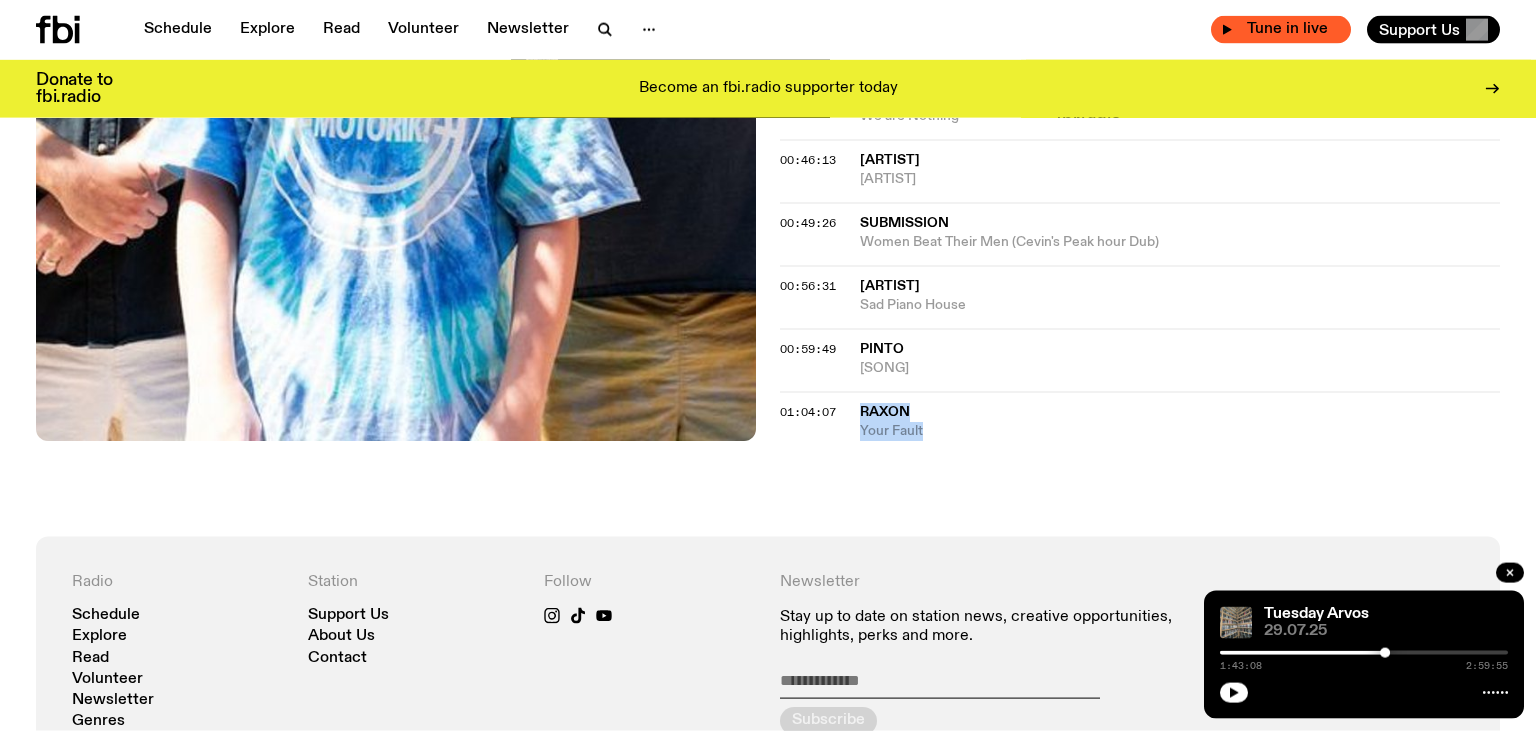 copy on "[ARTIST] [SONG]" 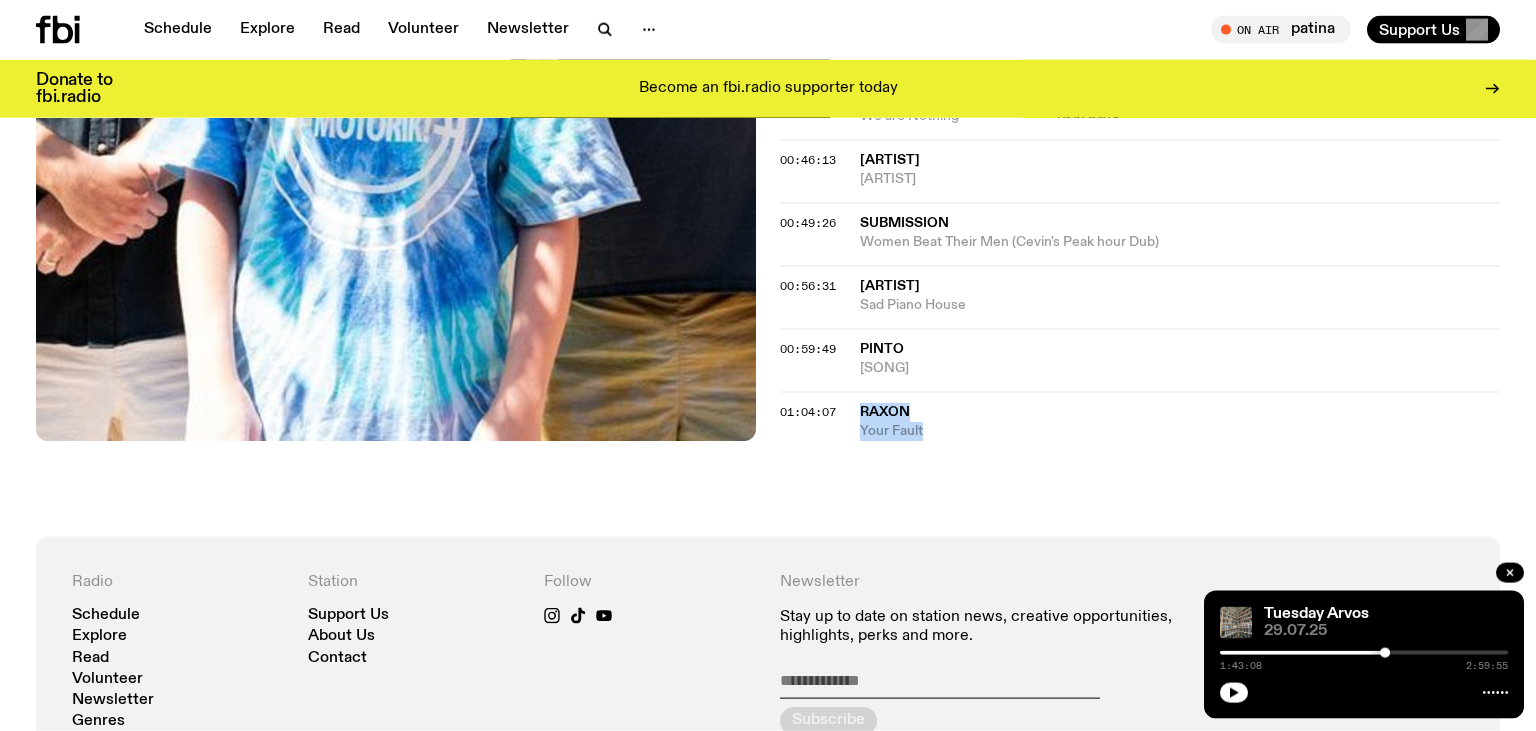 scroll, scrollTop: 1048, scrollLeft: 0, axis: vertical 